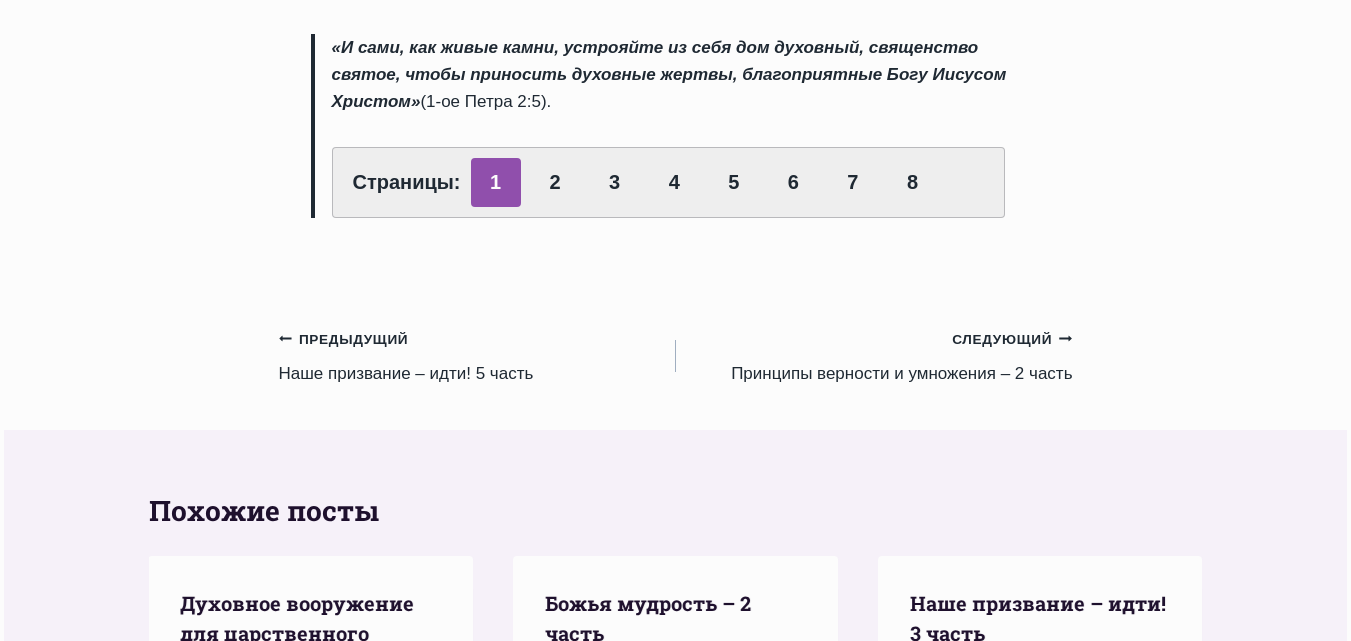 scroll, scrollTop: 1800, scrollLeft: 0, axis: vertical 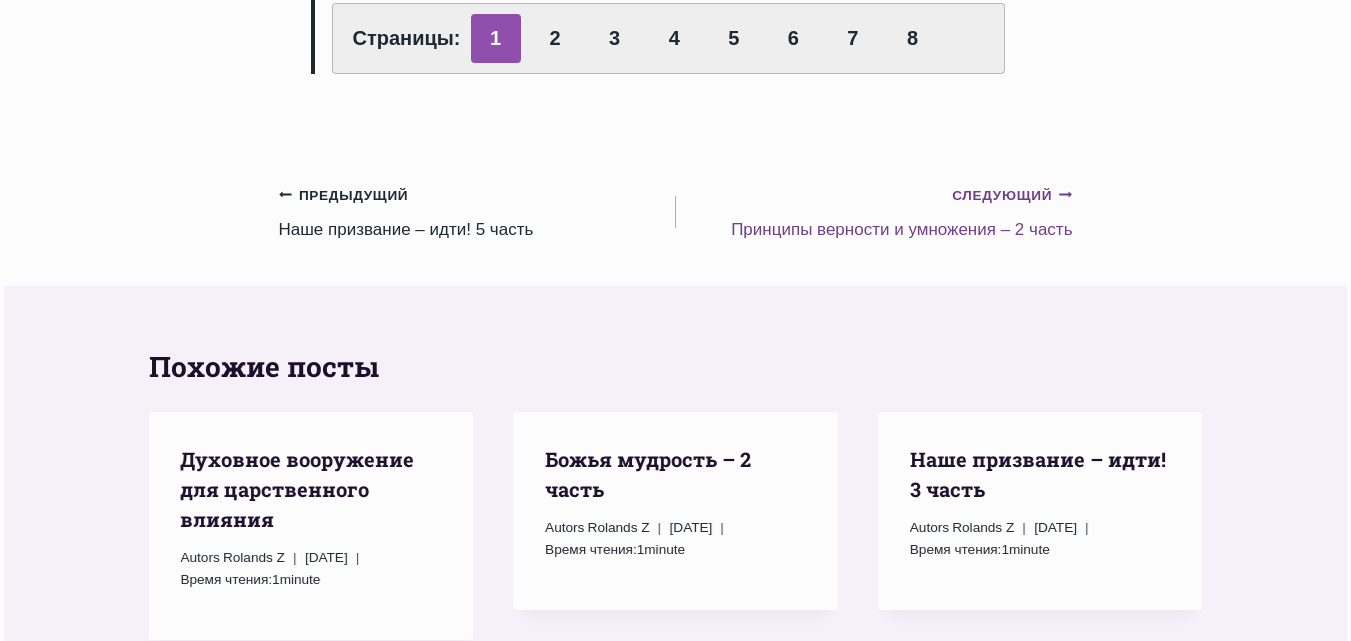 click on "Следующий Продолжить" at bounding box center (1012, 196) 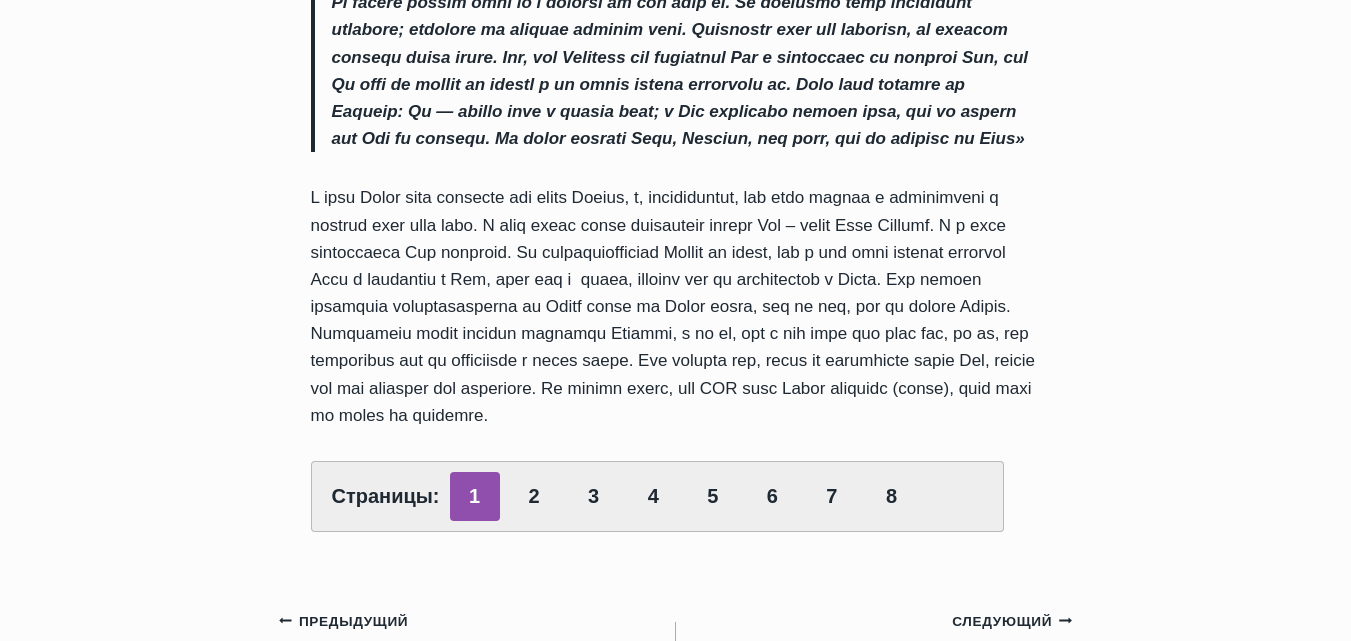 scroll, scrollTop: 1300, scrollLeft: 0, axis: vertical 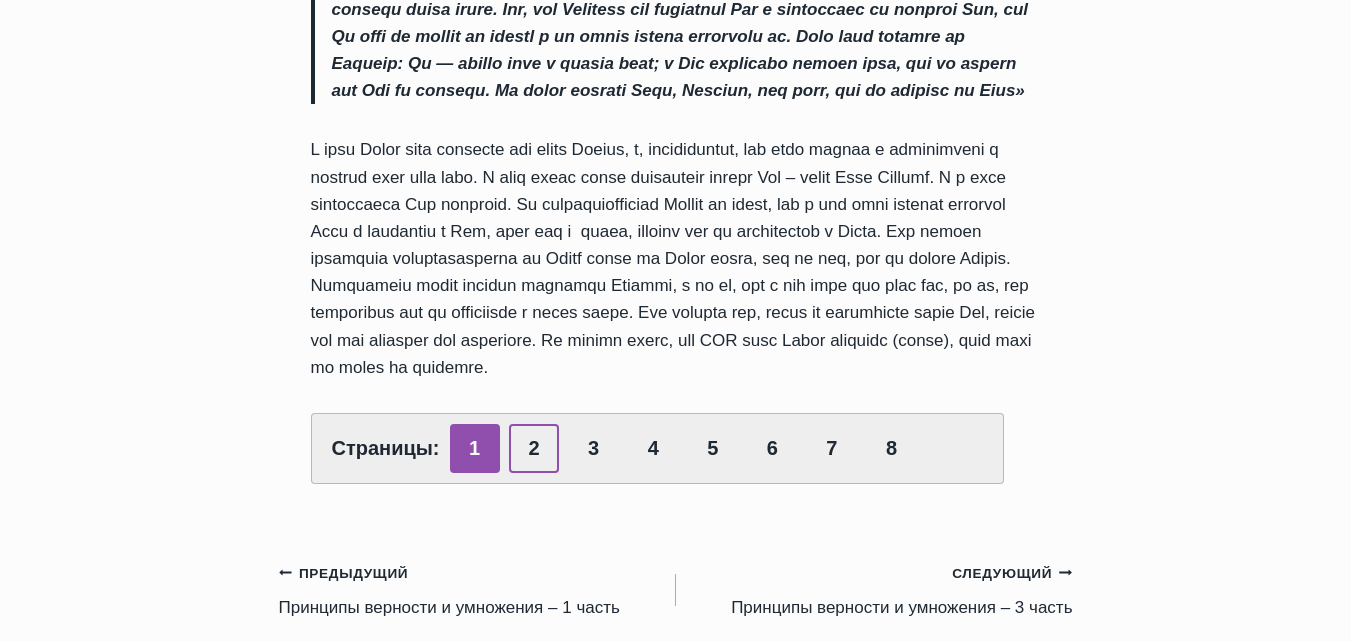 click on "2" at bounding box center [534, 448] 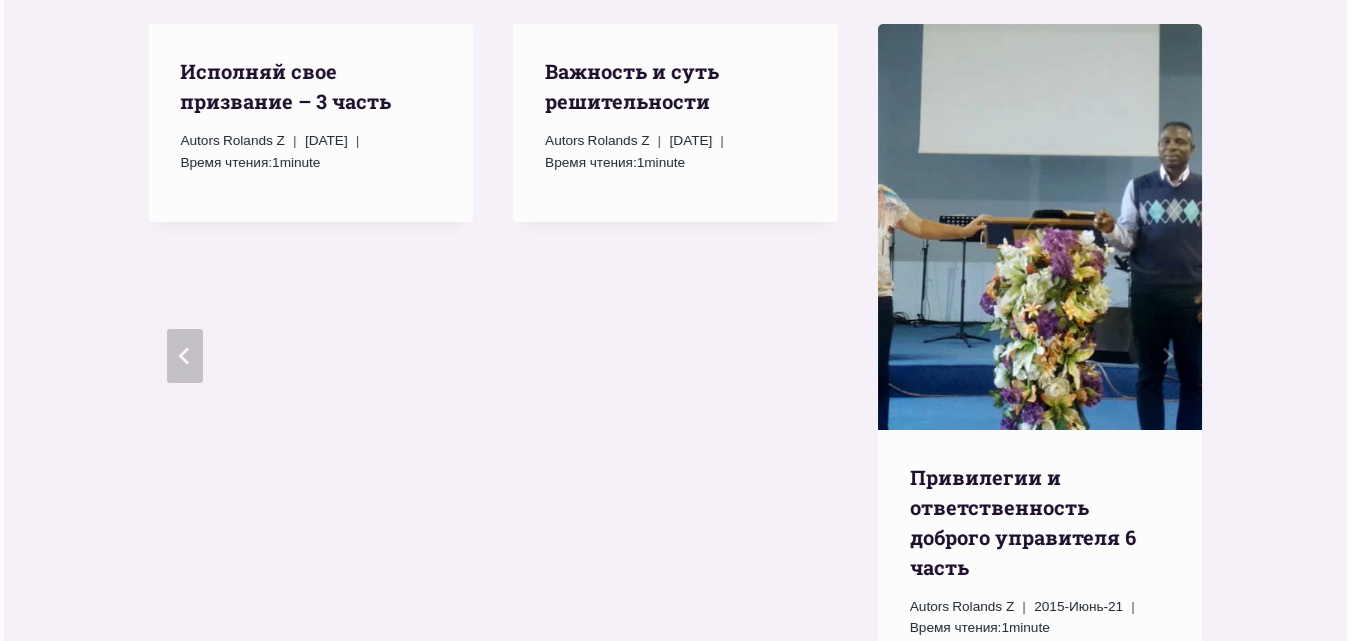 scroll, scrollTop: 2200, scrollLeft: 0, axis: vertical 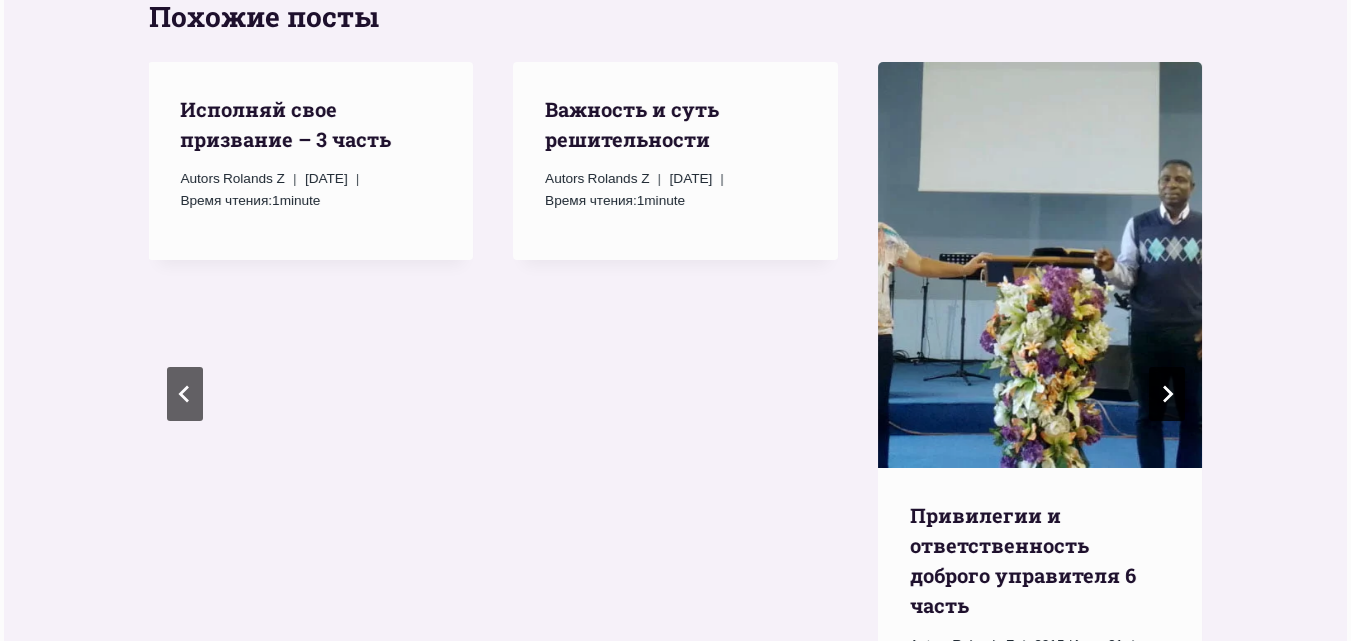 click 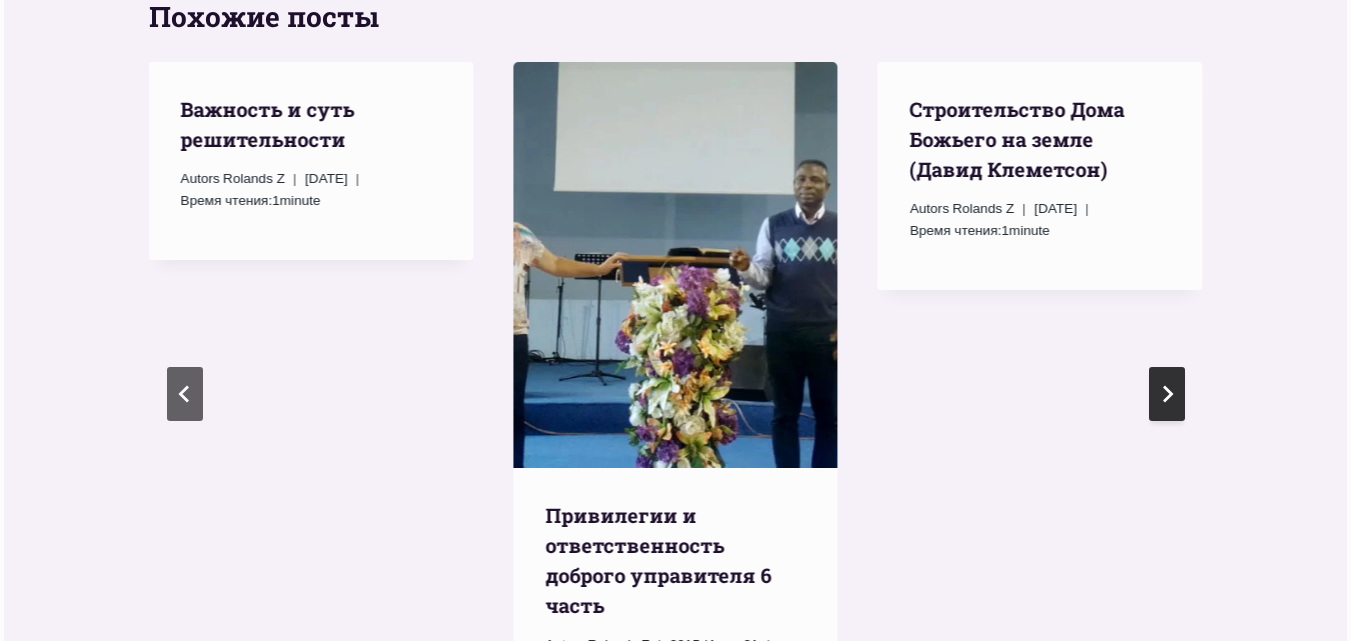 click 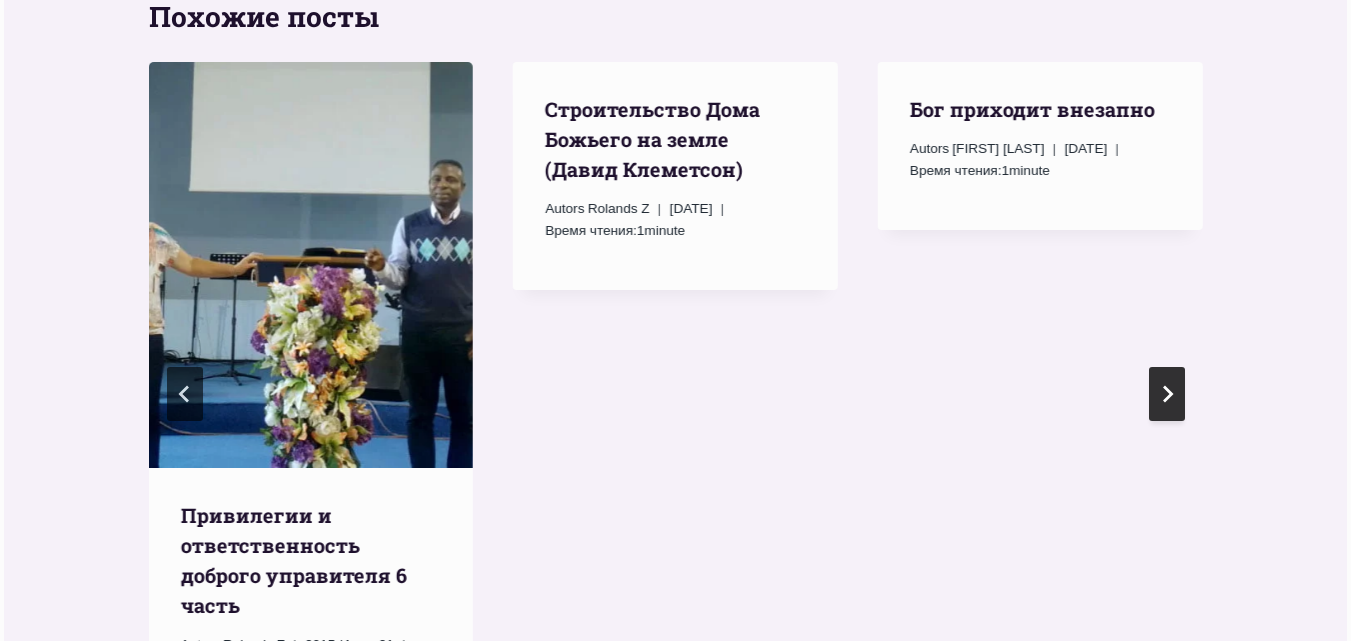 click 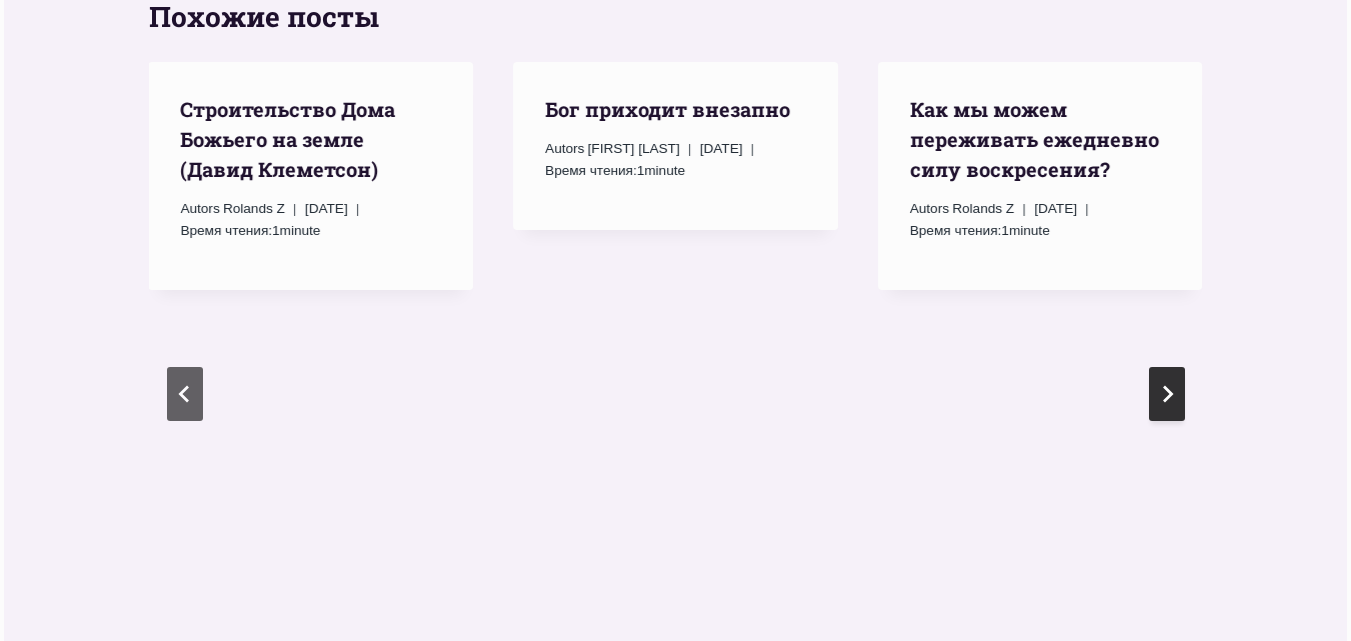 click 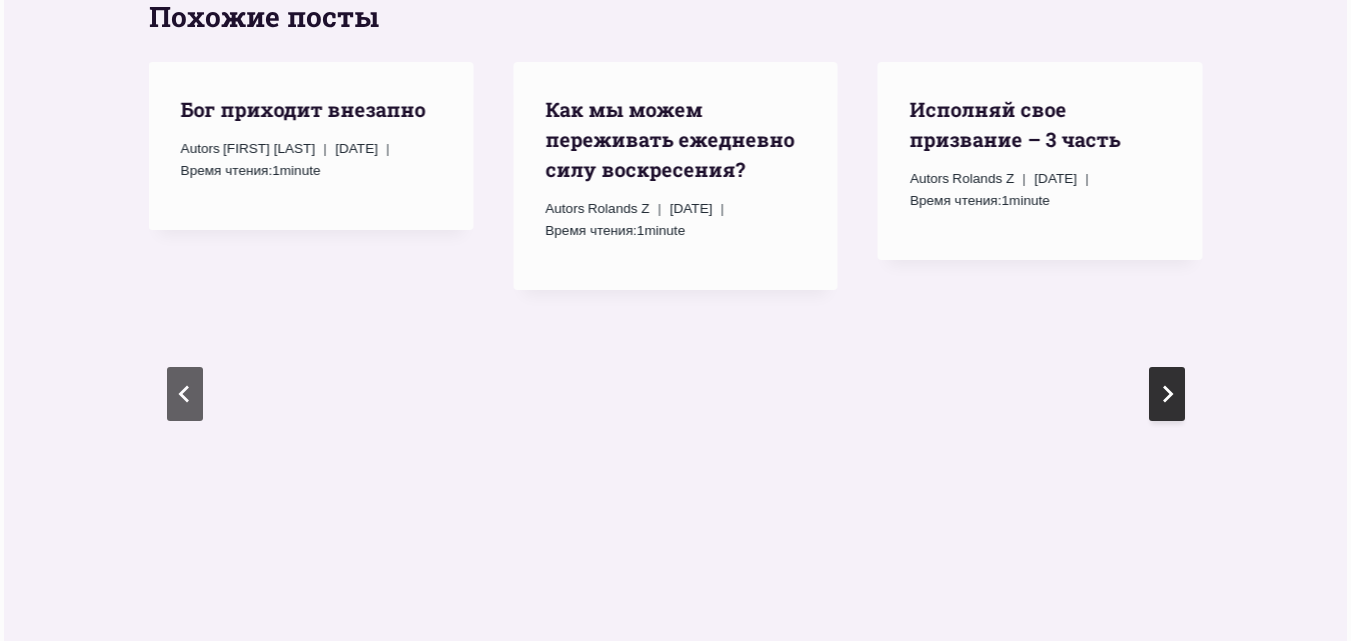 click 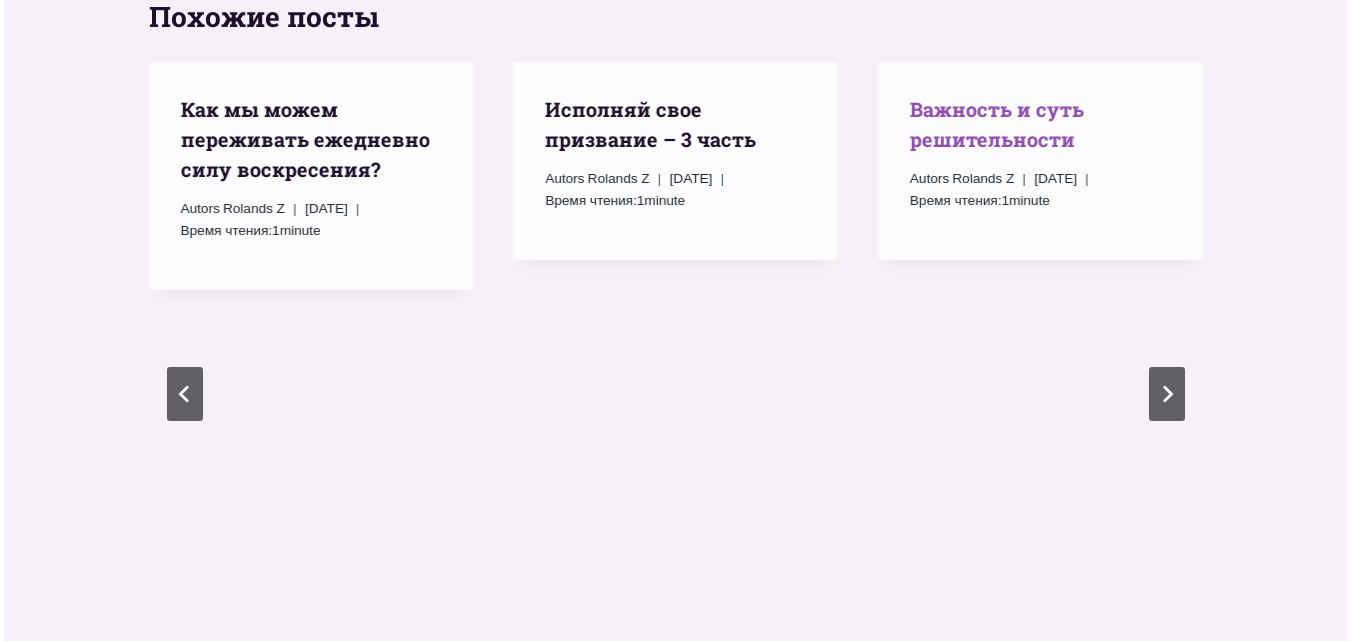 click on "Важность и суть решительности" at bounding box center [997, 124] 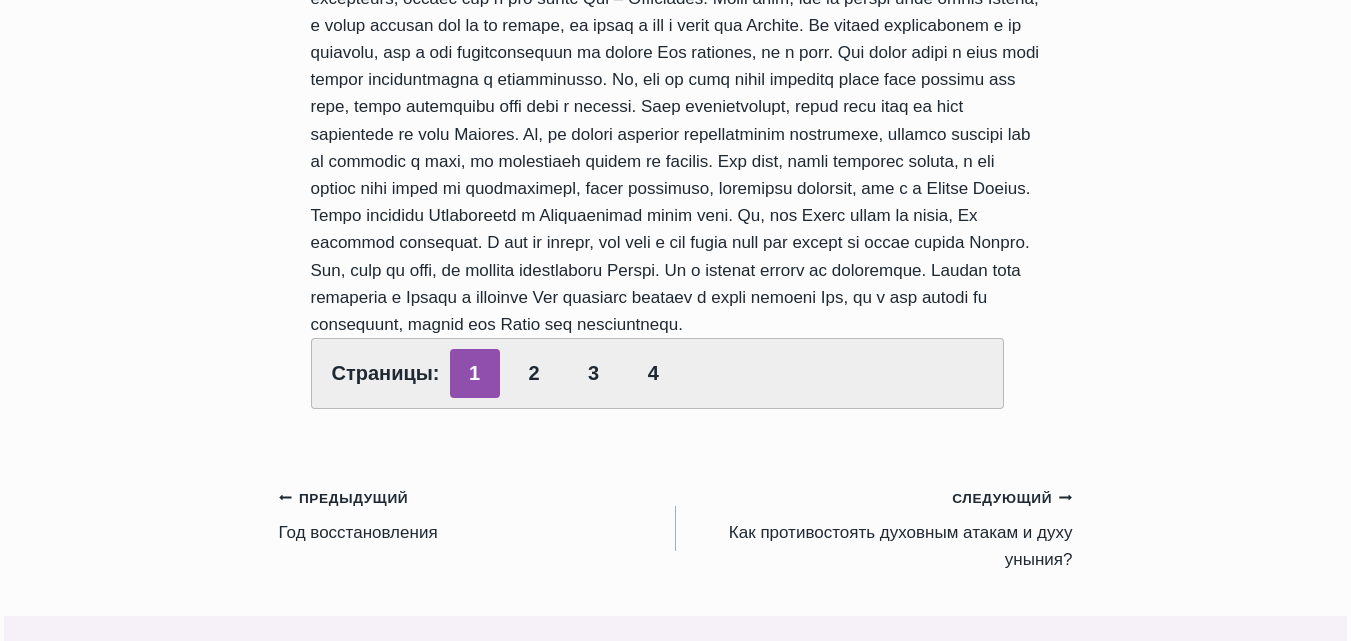 scroll, scrollTop: 1000, scrollLeft: 0, axis: vertical 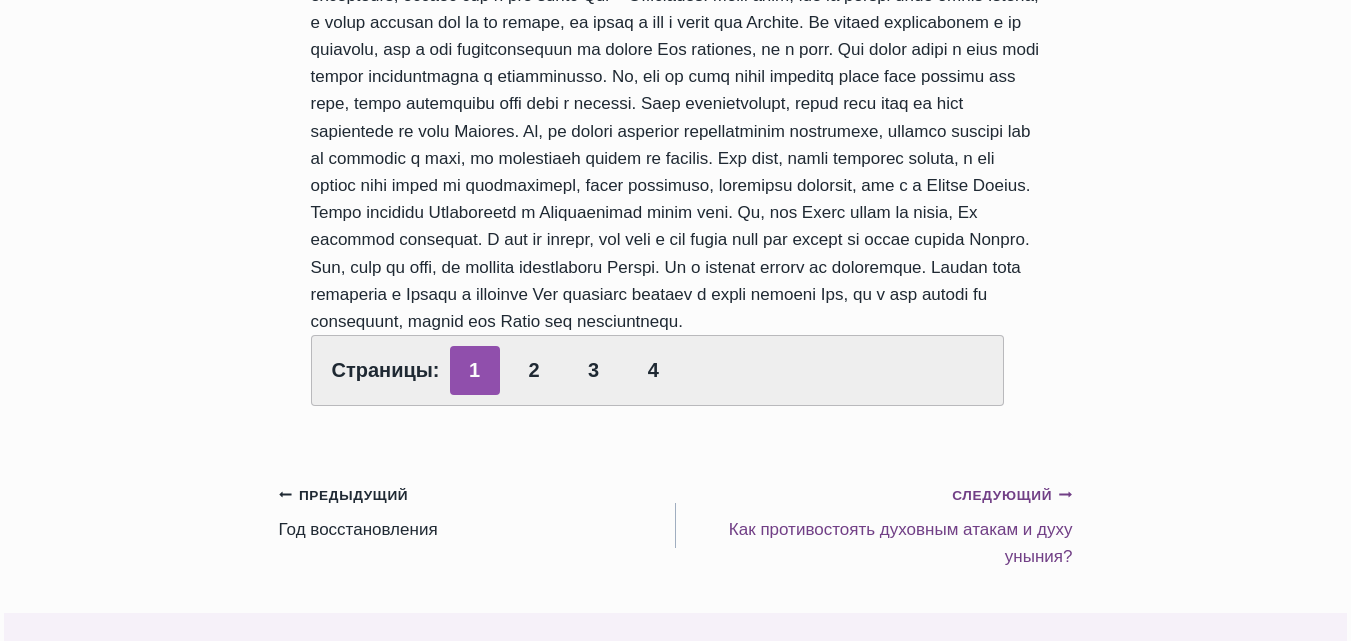 click on "Следующий Продолжить" at bounding box center [1012, 496] 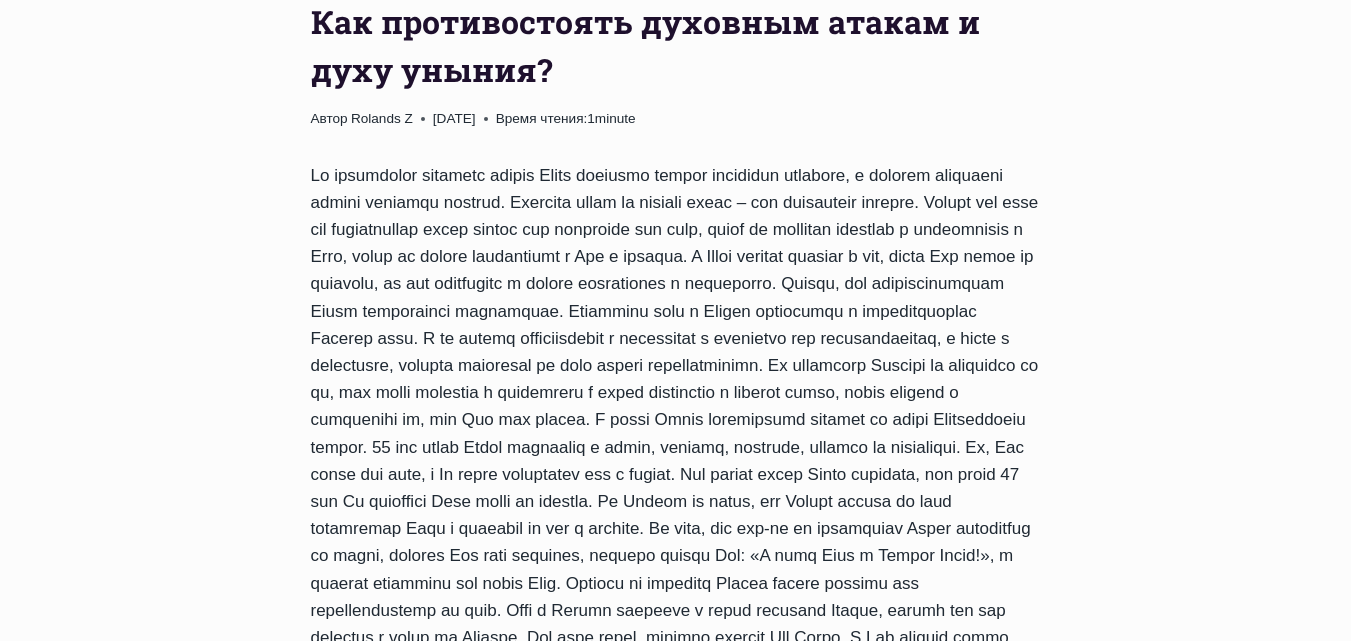scroll, scrollTop: 0, scrollLeft: 0, axis: both 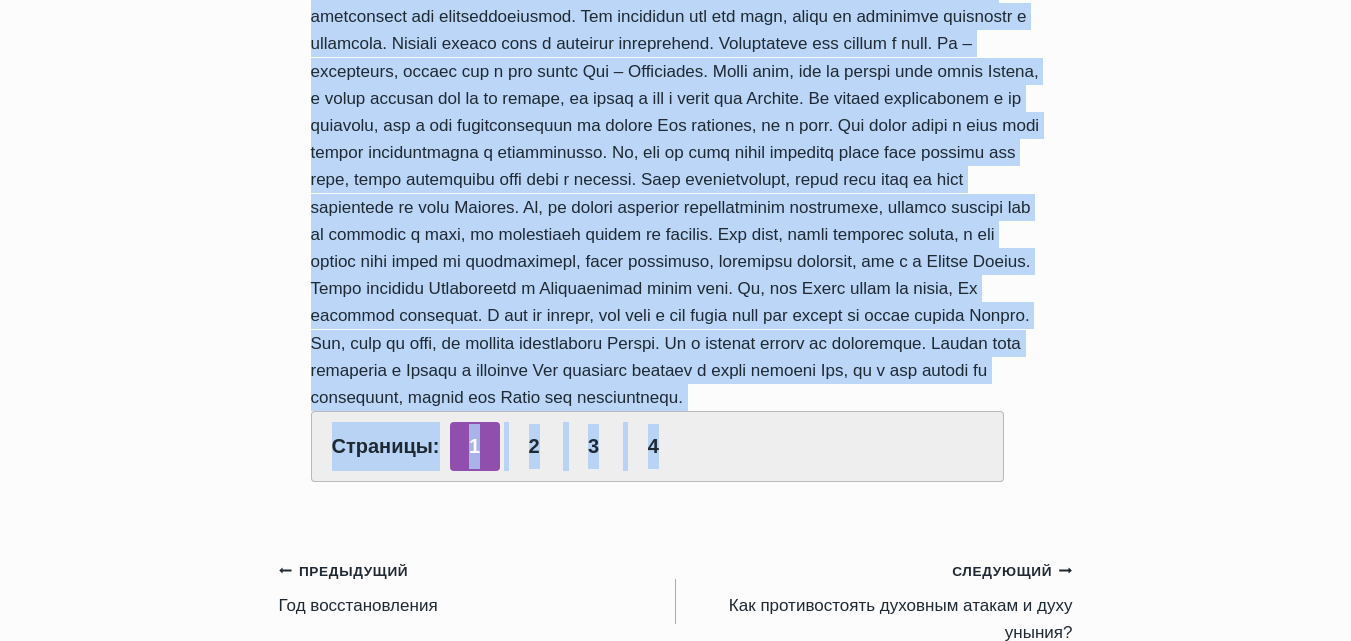 drag, startPoint x: 316, startPoint y: 111, endPoint x: 1018, endPoint y: 480, distance: 793.0731 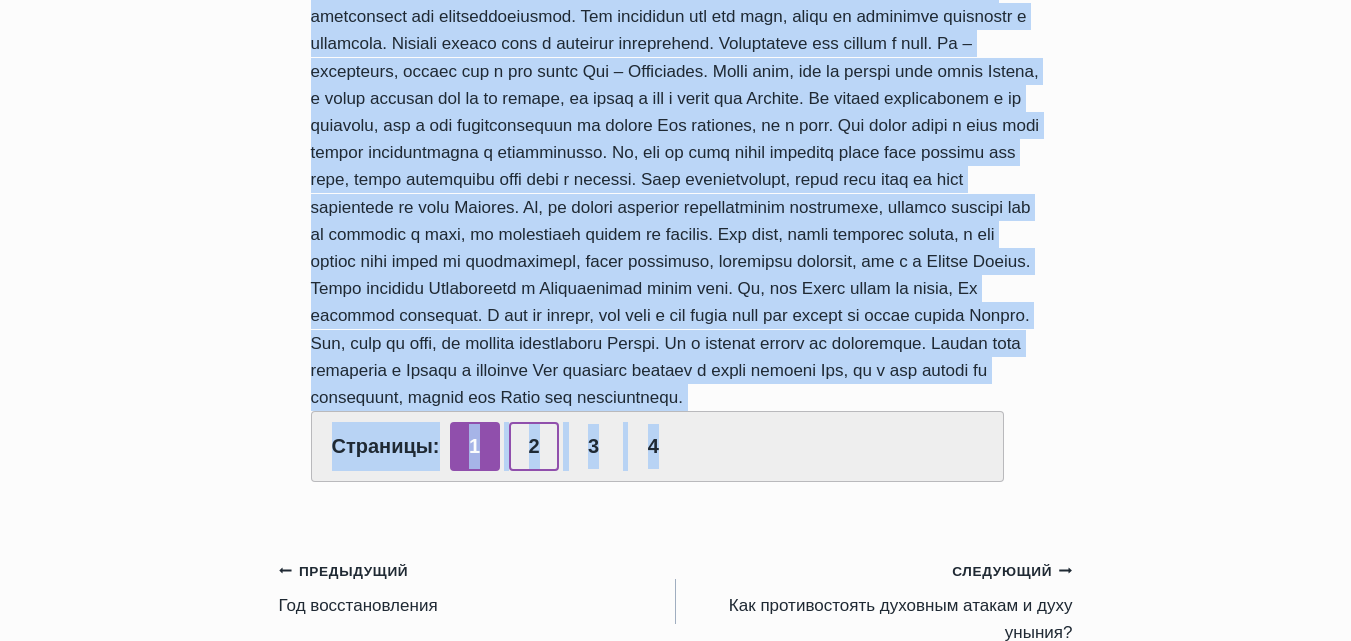 click on "2" at bounding box center (534, 446) 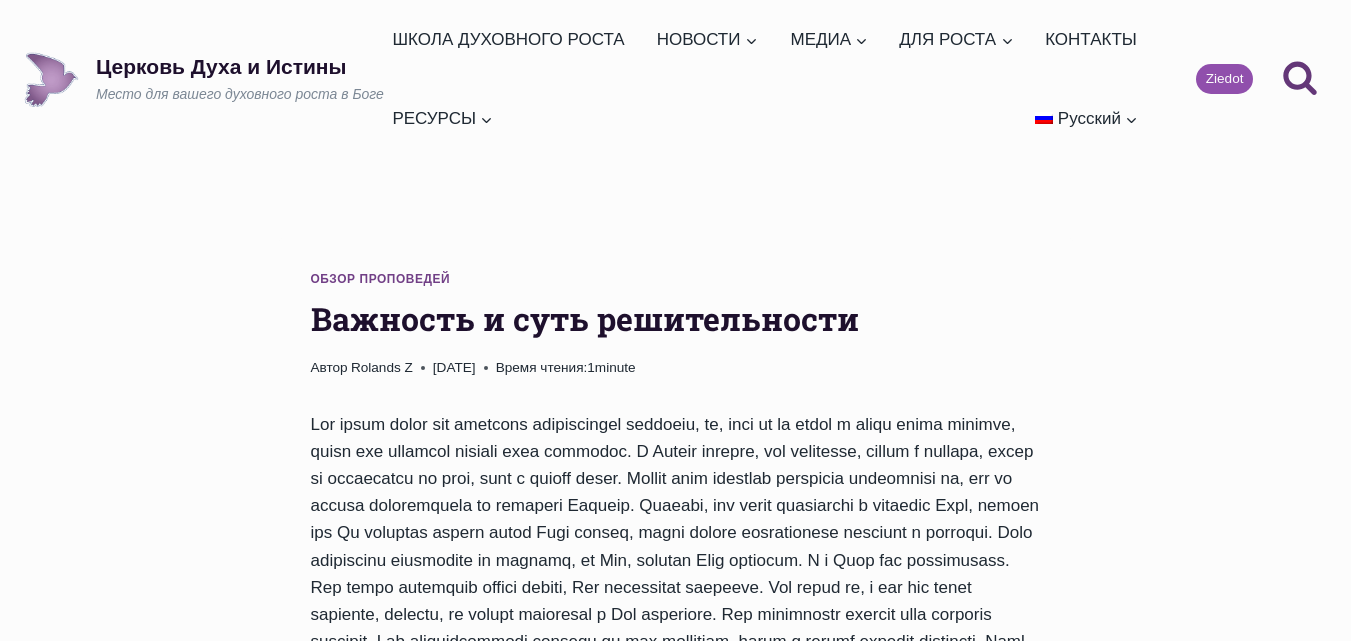 scroll, scrollTop: 0, scrollLeft: 0, axis: both 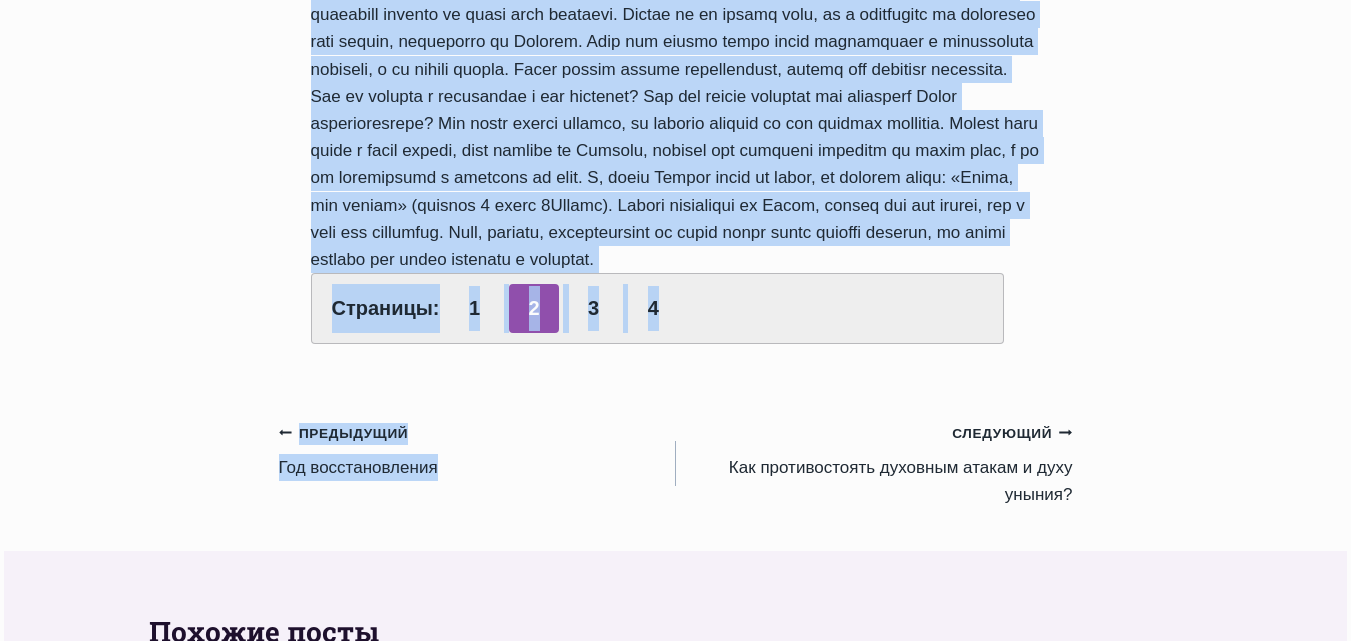 drag, startPoint x: 312, startPoint y: 311, endPoint x: 1092, endPoint y: 431, distance: 789.17676 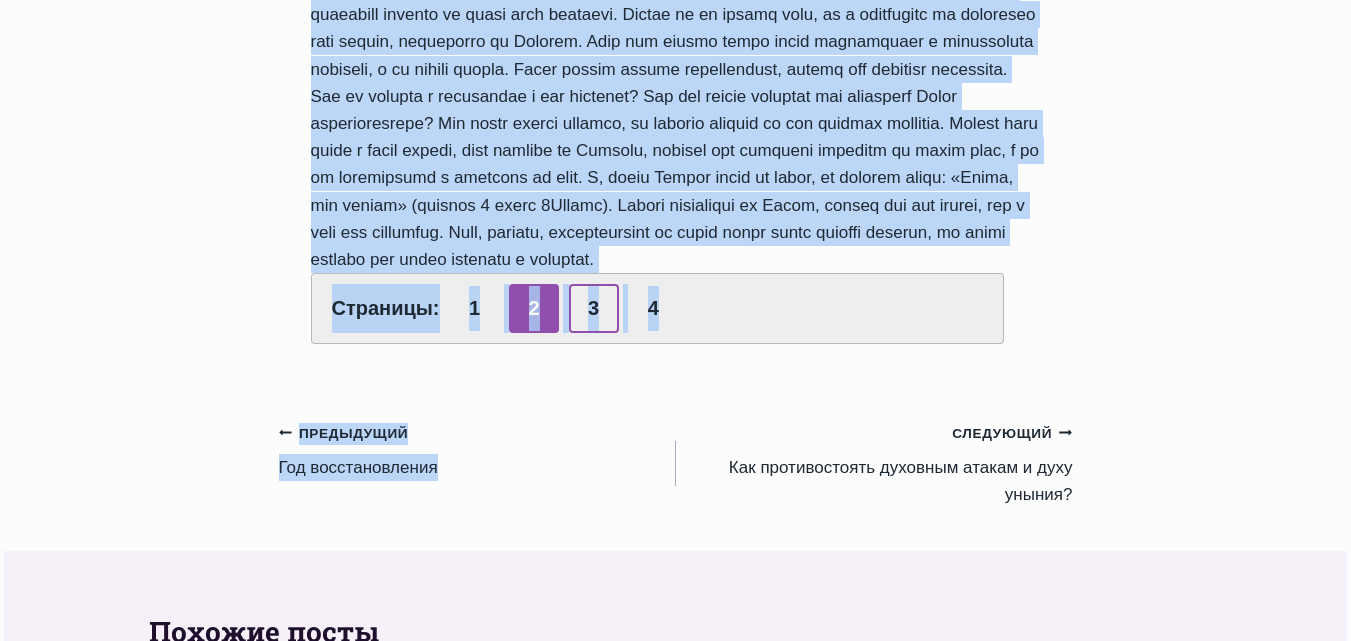 click on "3" at bounding box center [594, 308] 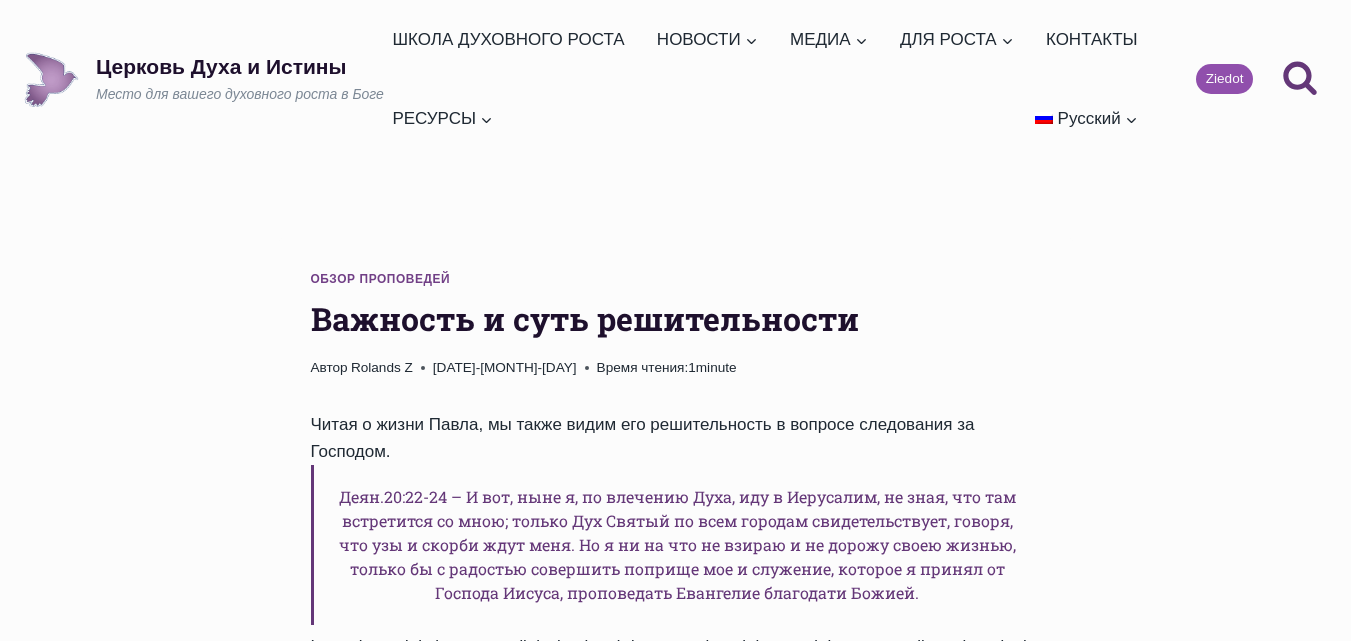 scroll, scrollTop: 0, scrollLeft: 0, axis: both 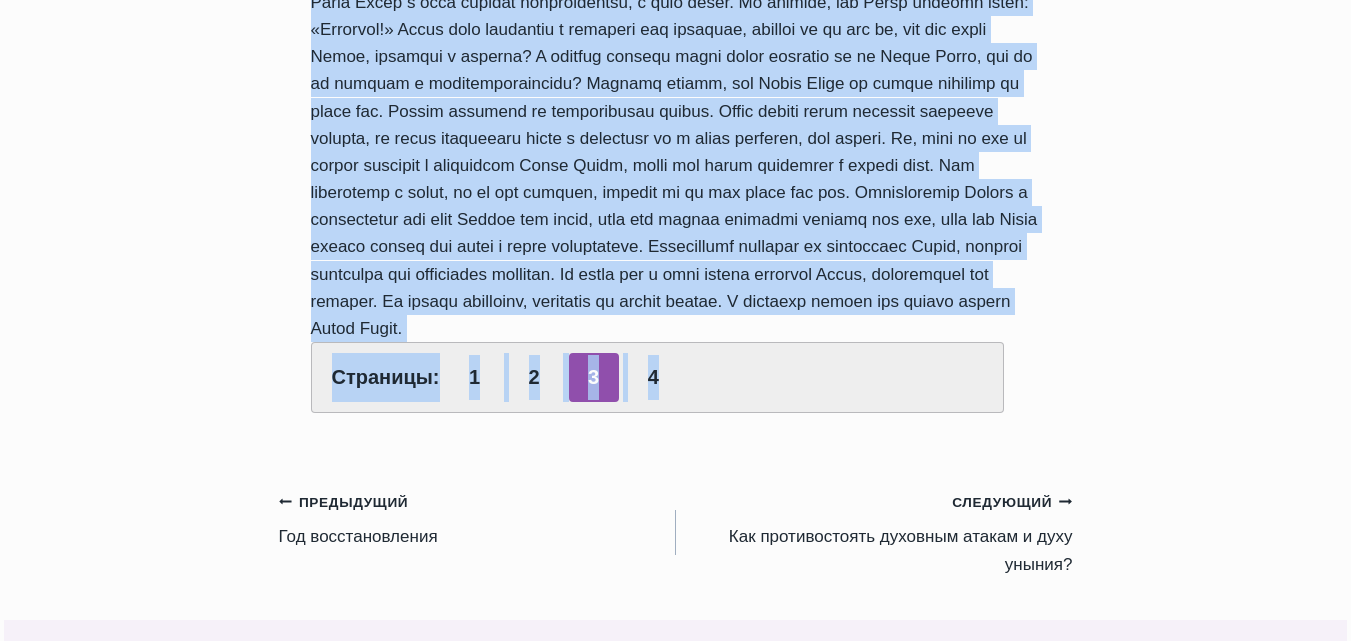 drag, startPoint x: 309, startPoint y: 316, endPoint x: 1086, endPoint y: 519, distance: 803.0803 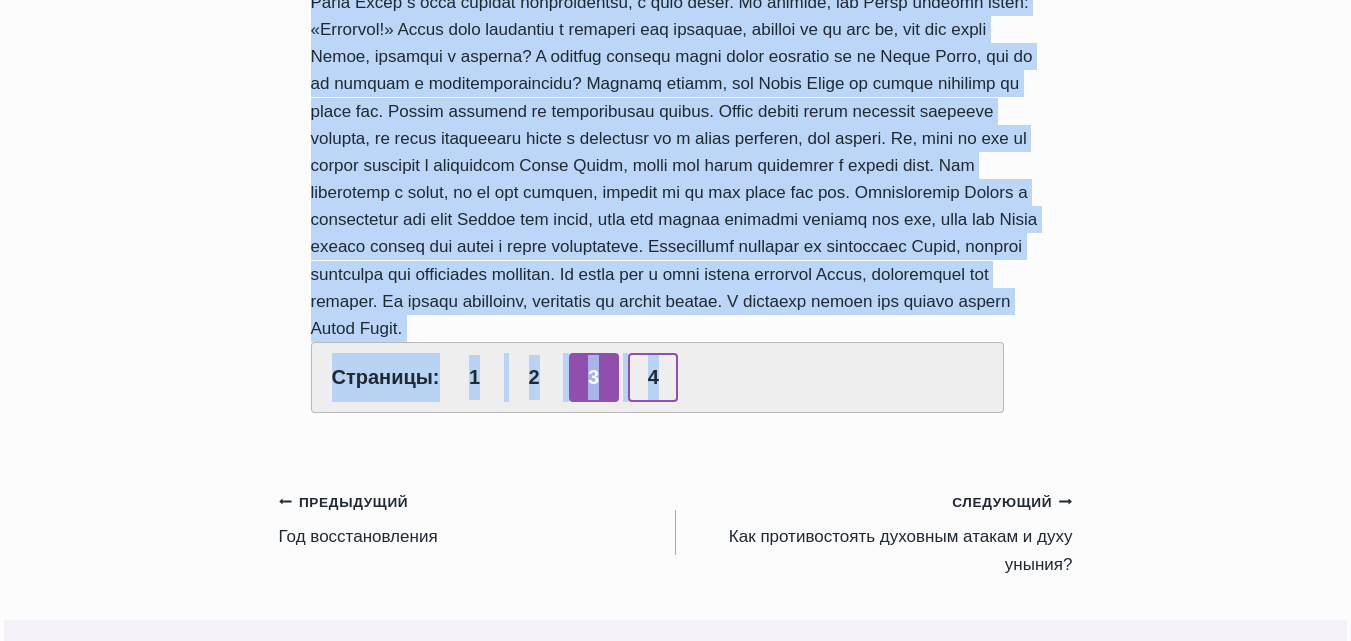 click on "4" at bounding box center [653, 377] 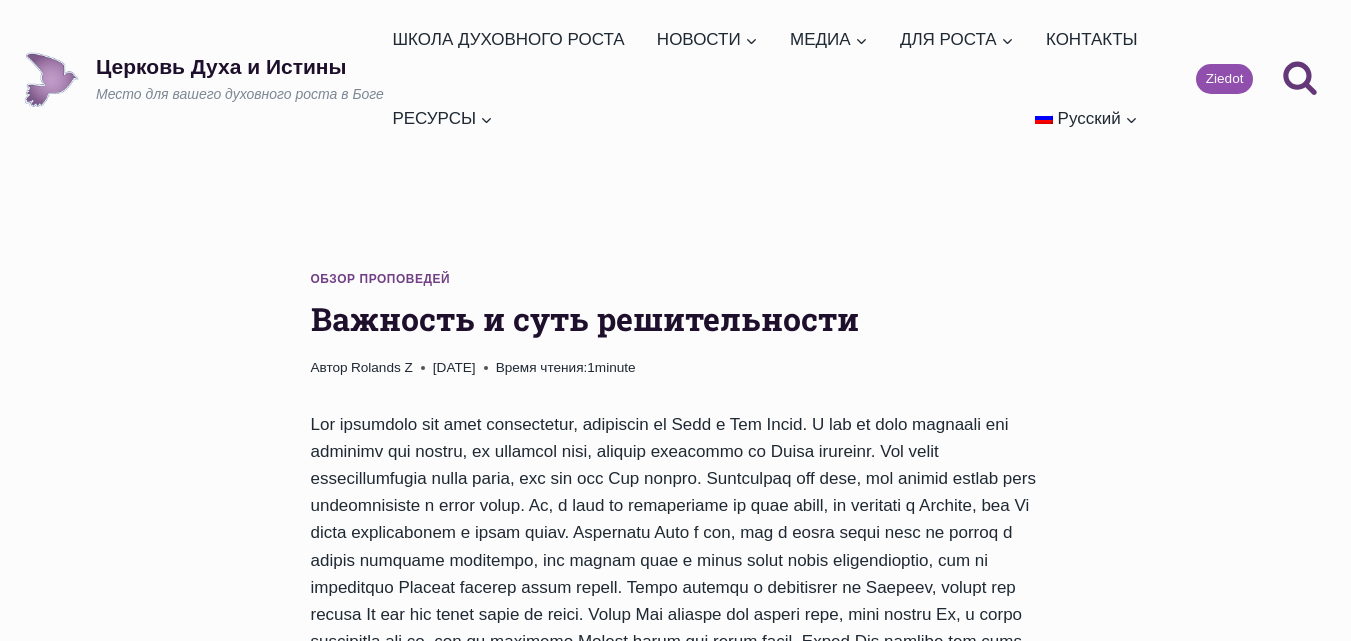 scroll, scrollTop: 0, scrollLeft: 0, axis: both 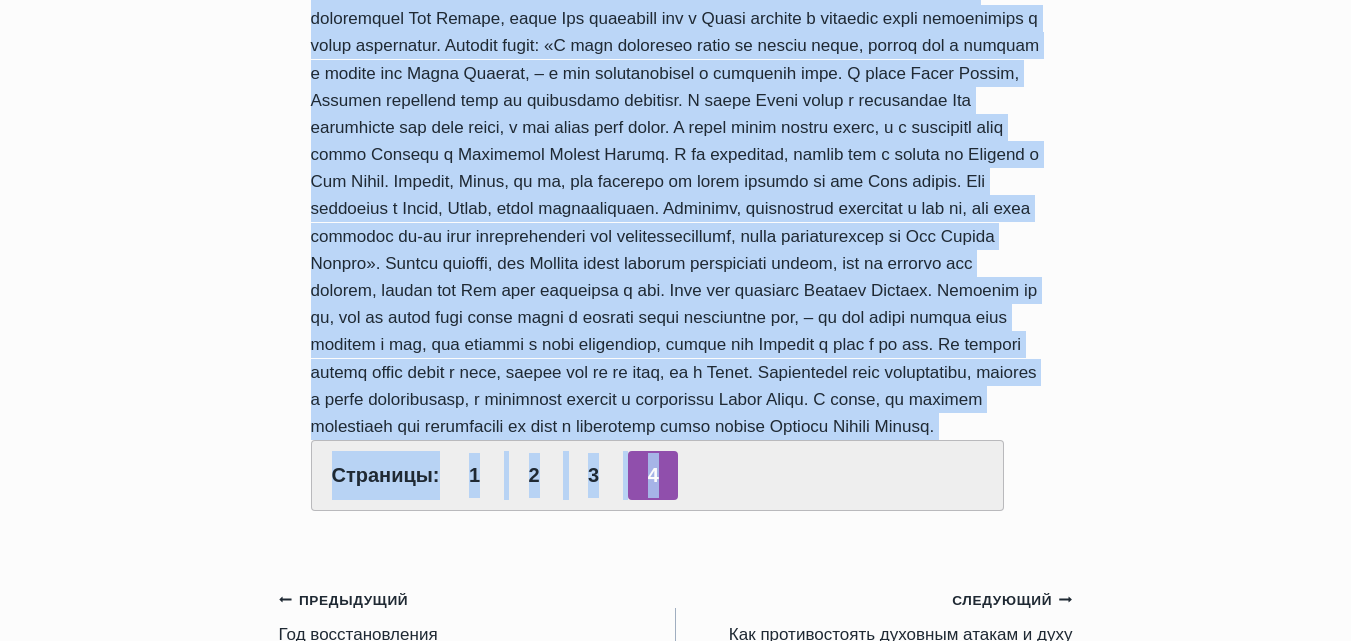 drag, startPoint x: 315, startPoint y: 314, endPoint x: 878, endPoint y: 410, distance: 571.1261 